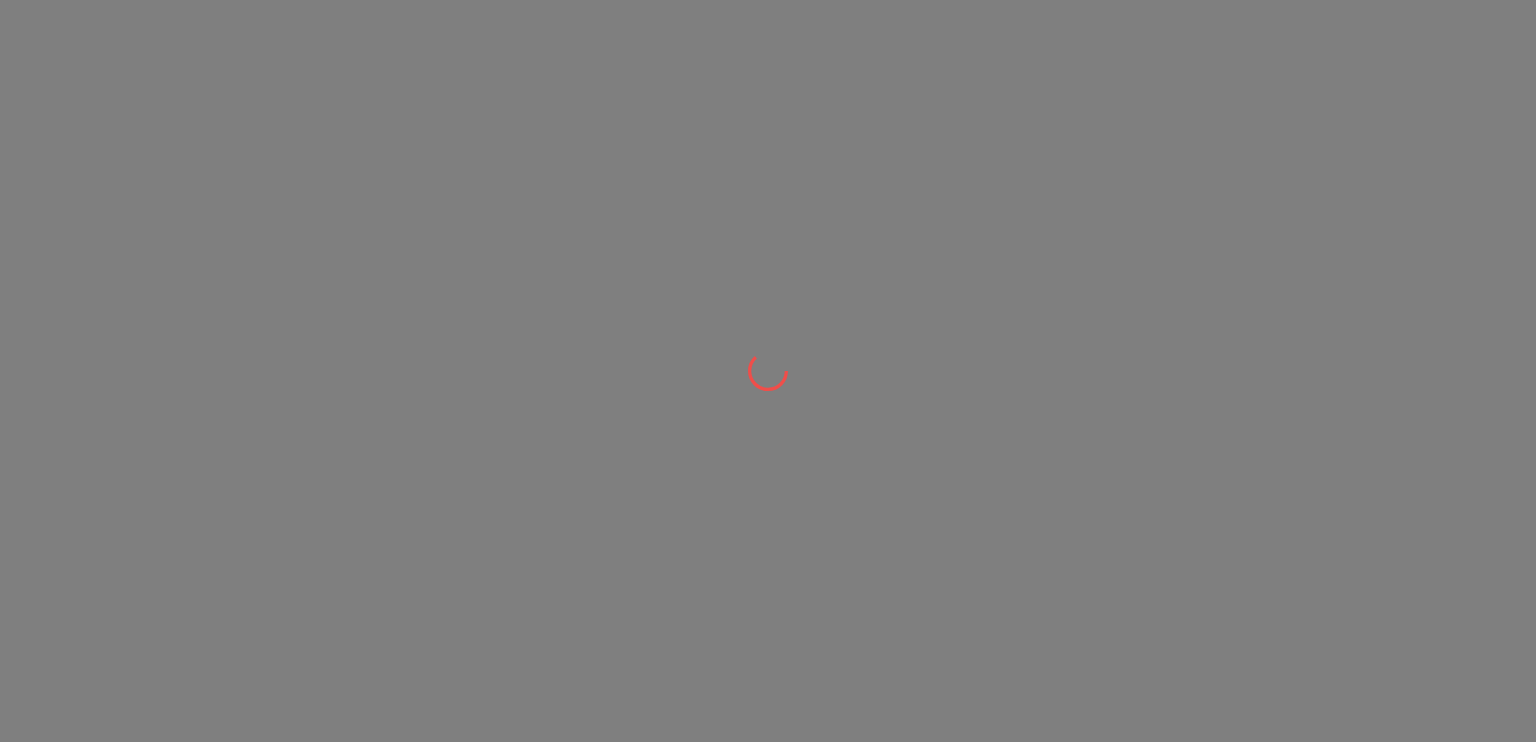scroll, scrollTop: 0, scrollLeft: 0, axis: both 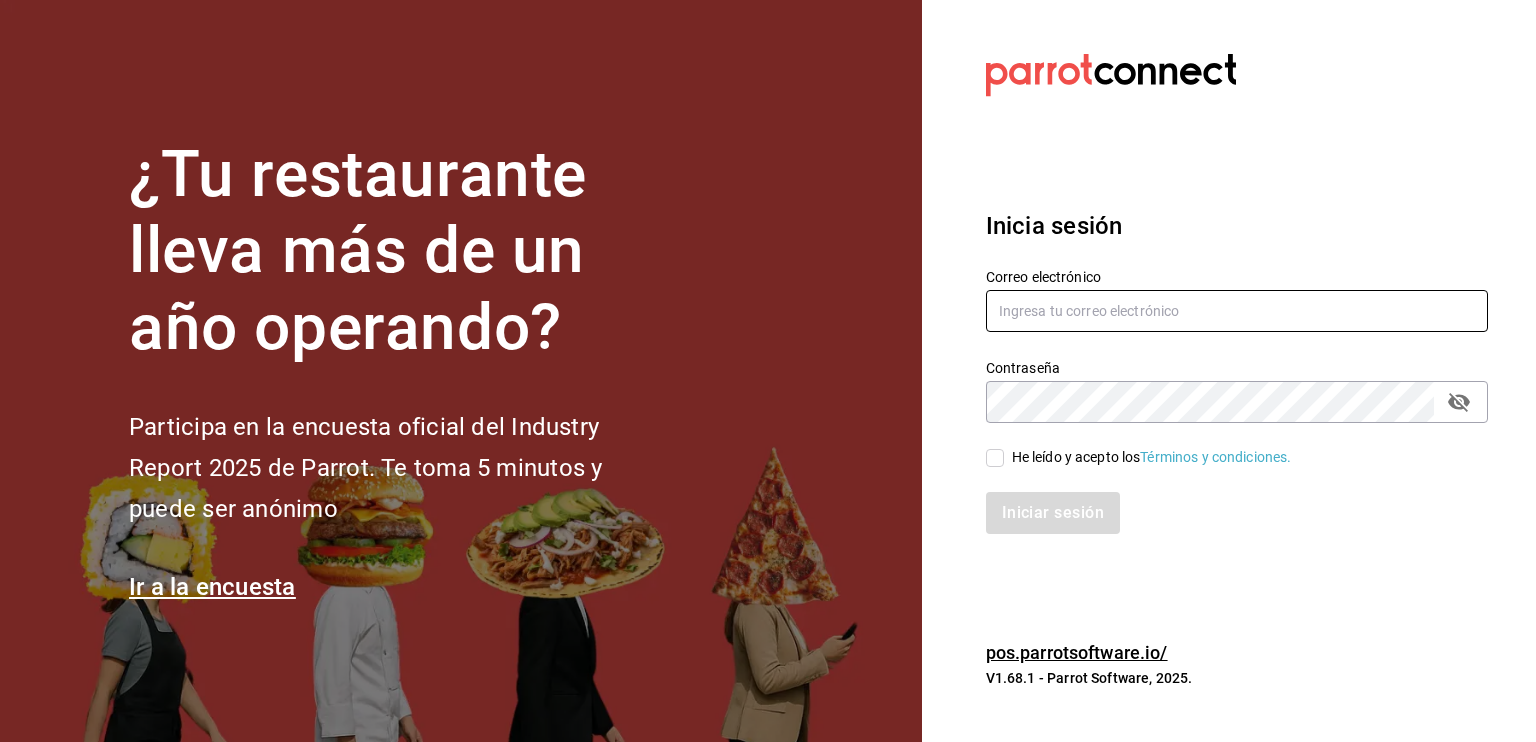 click at bounding box center [1237, 311] 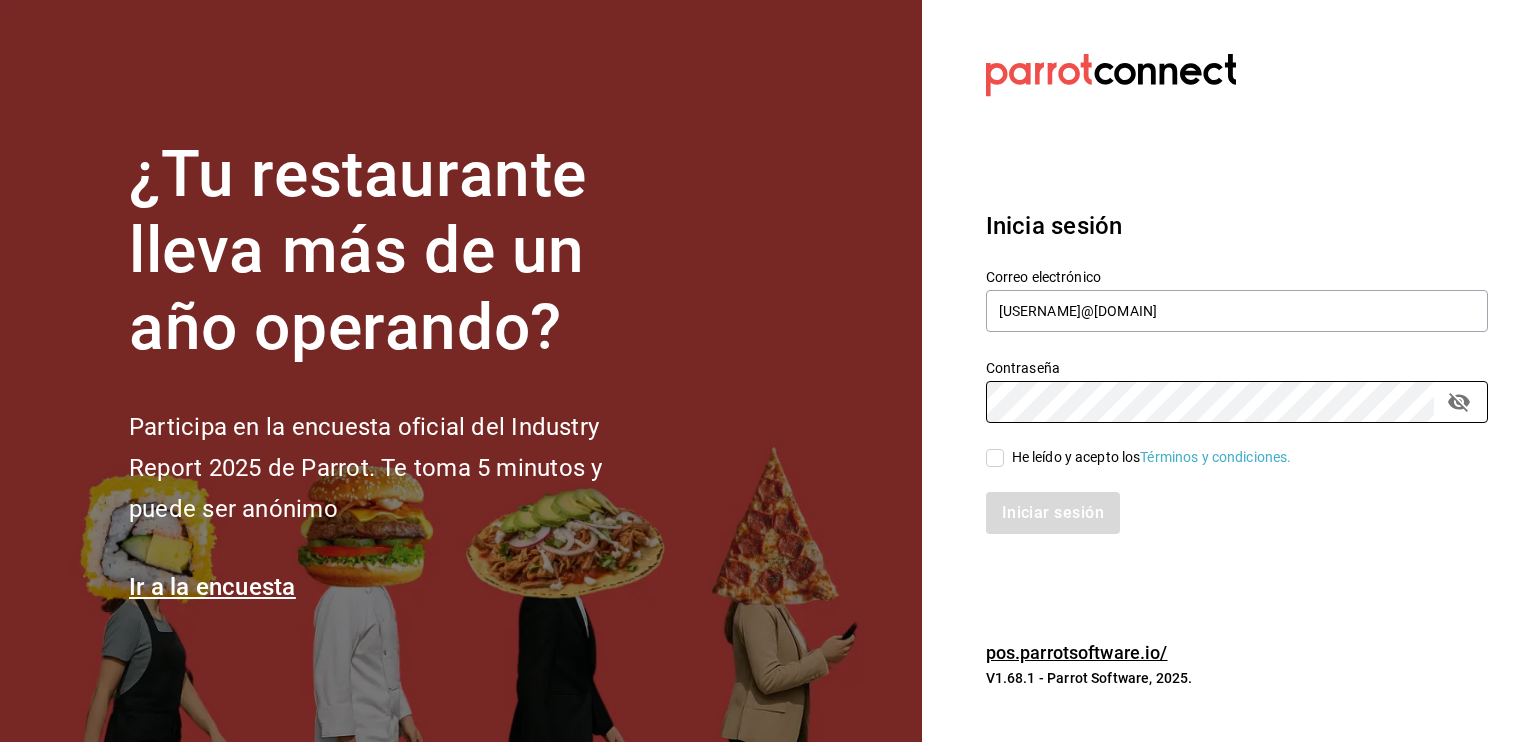 click on "He leído y acepto los  Términos y condiciones." at bounding box center (1152, 457) 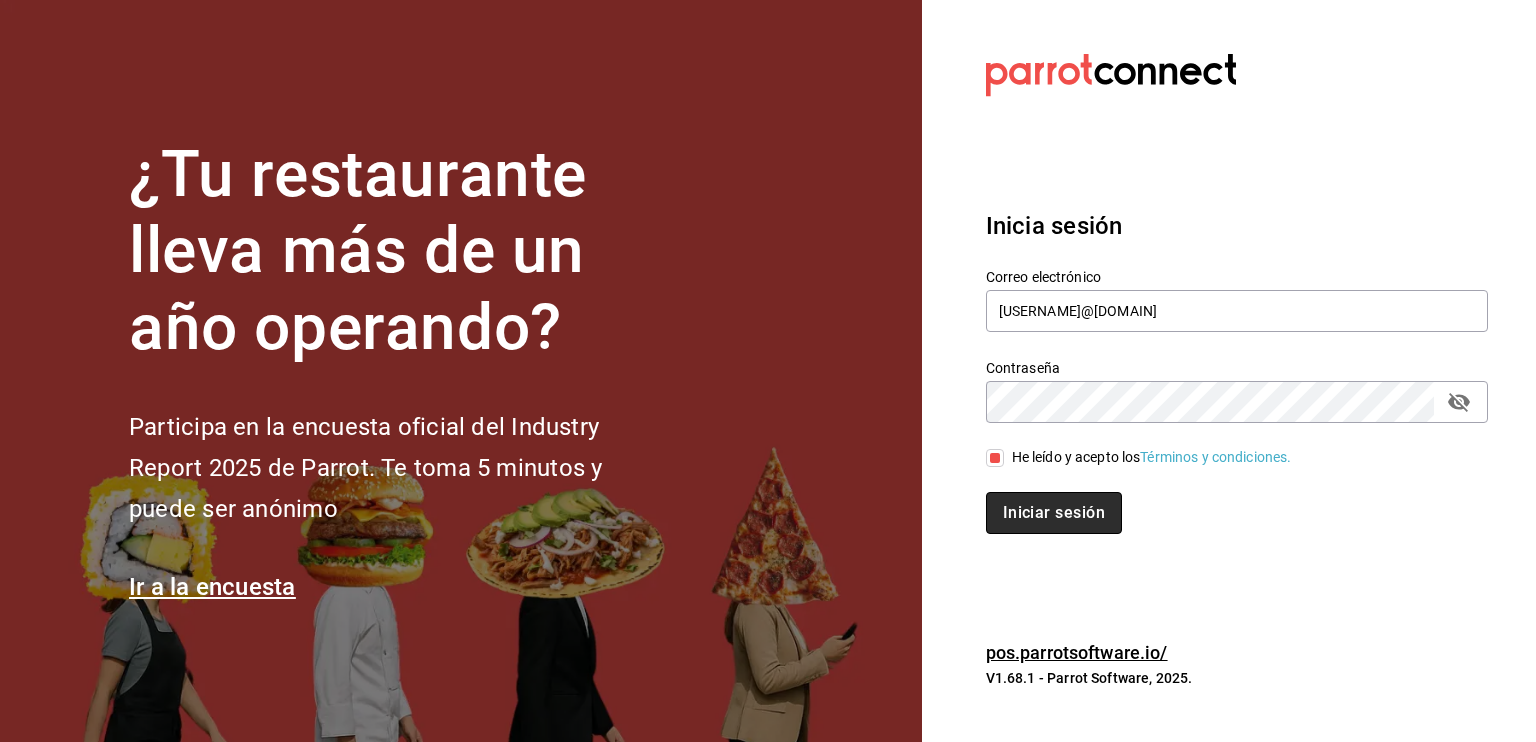 click on "Iniciar sesión" at bounding box center (1054, 513) 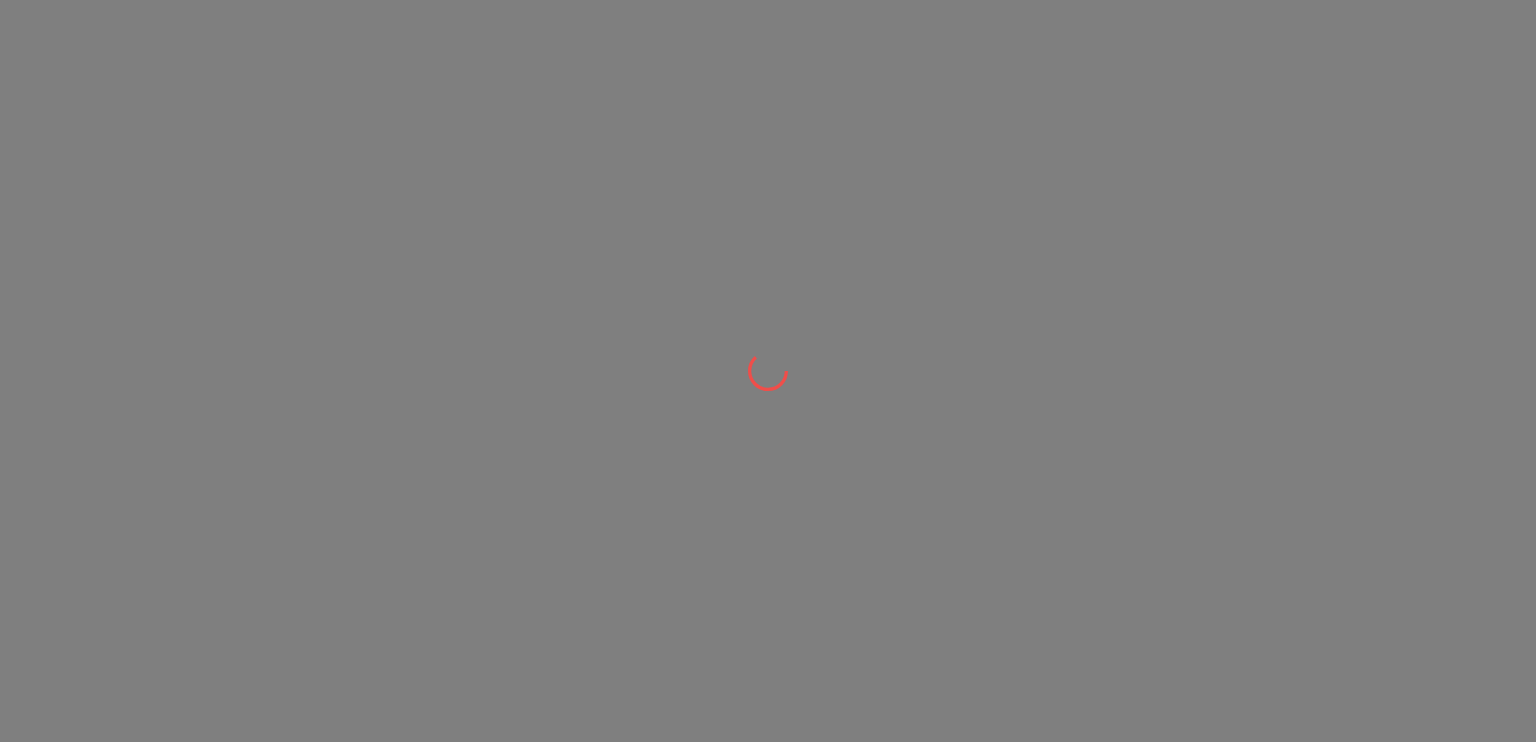 scroll, scrollTop: 0, scrollLeft: 0, axis: both 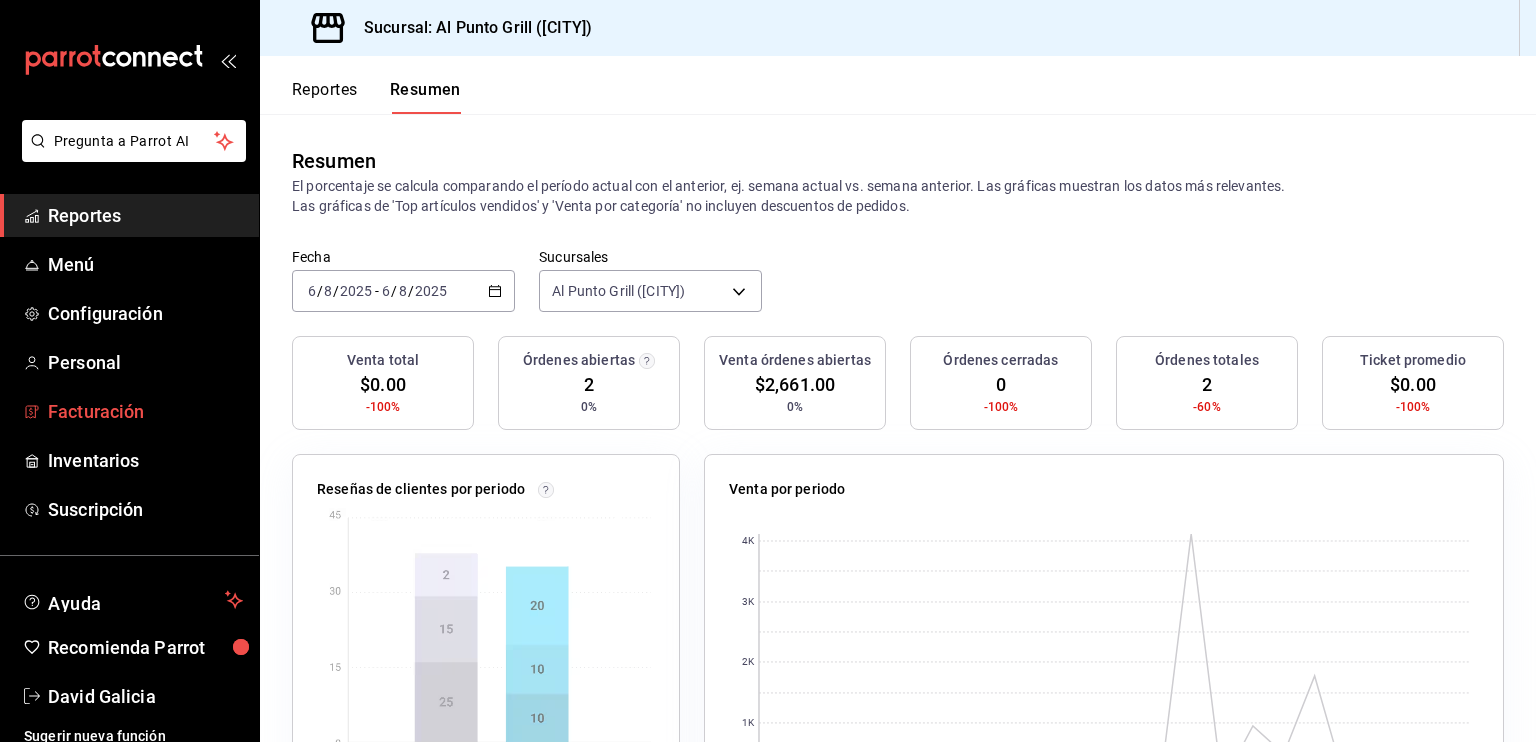 click on "Facturación" at bounding box center [129, 411] 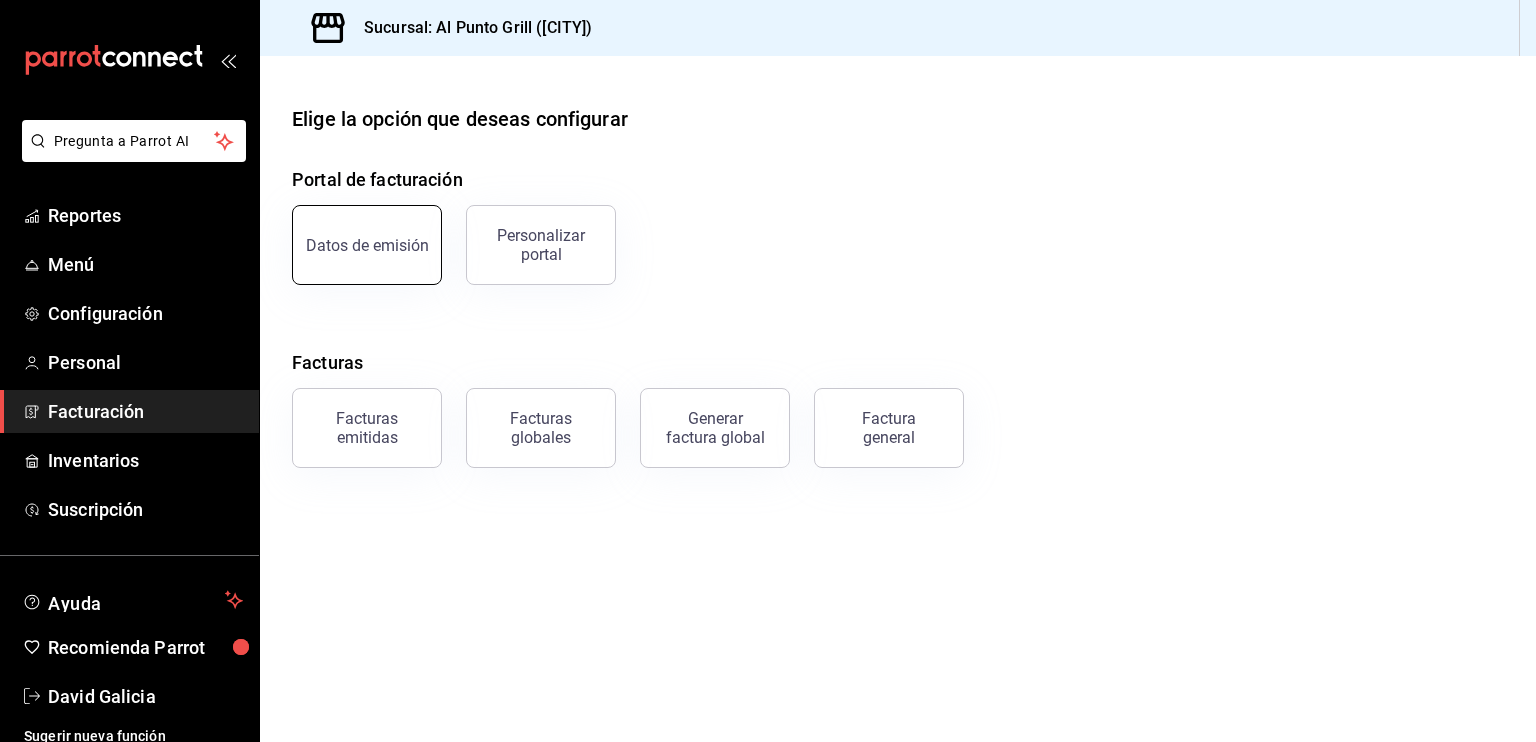 click on "Datos de emisión" at bounding box center [367, 245] 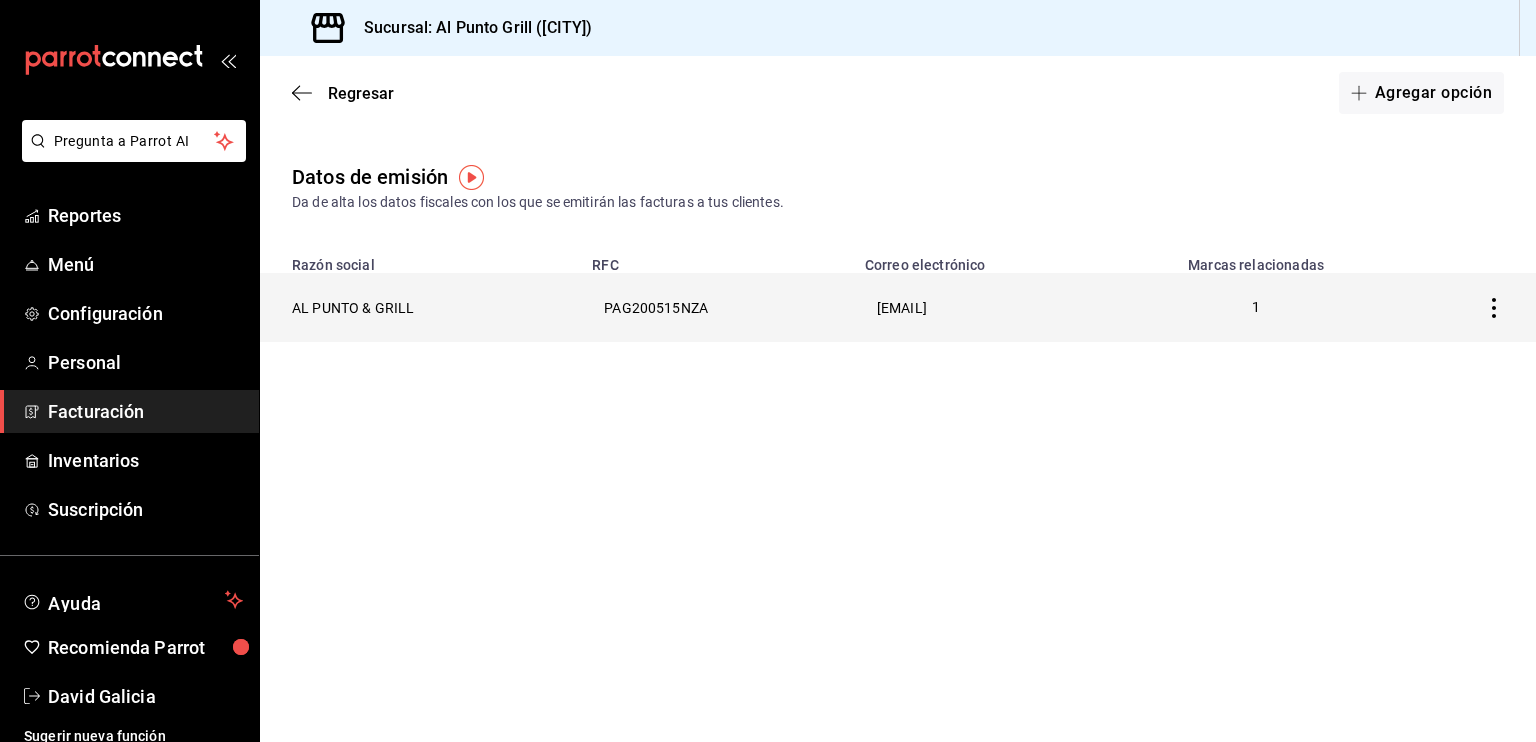 click 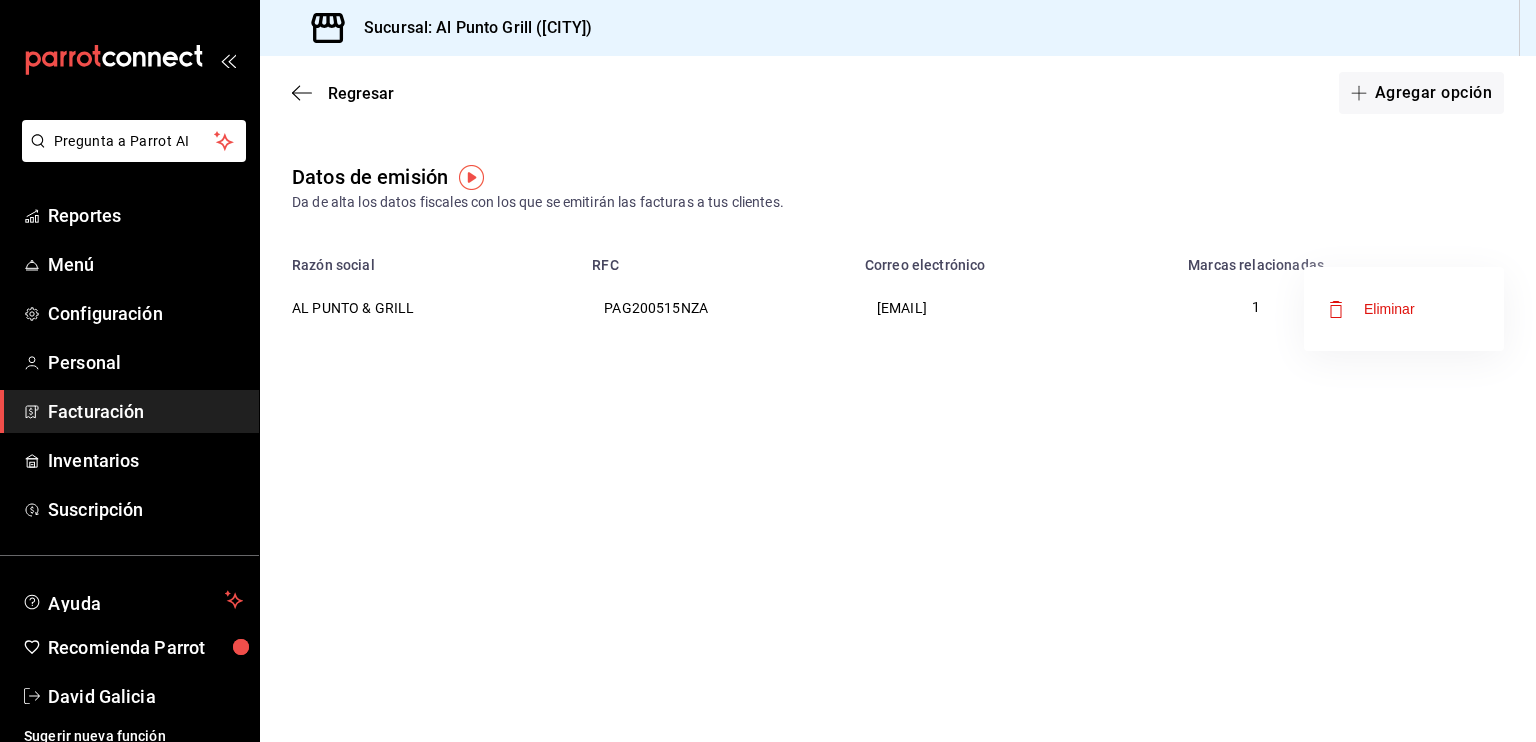click at bounding box center [768, 371] 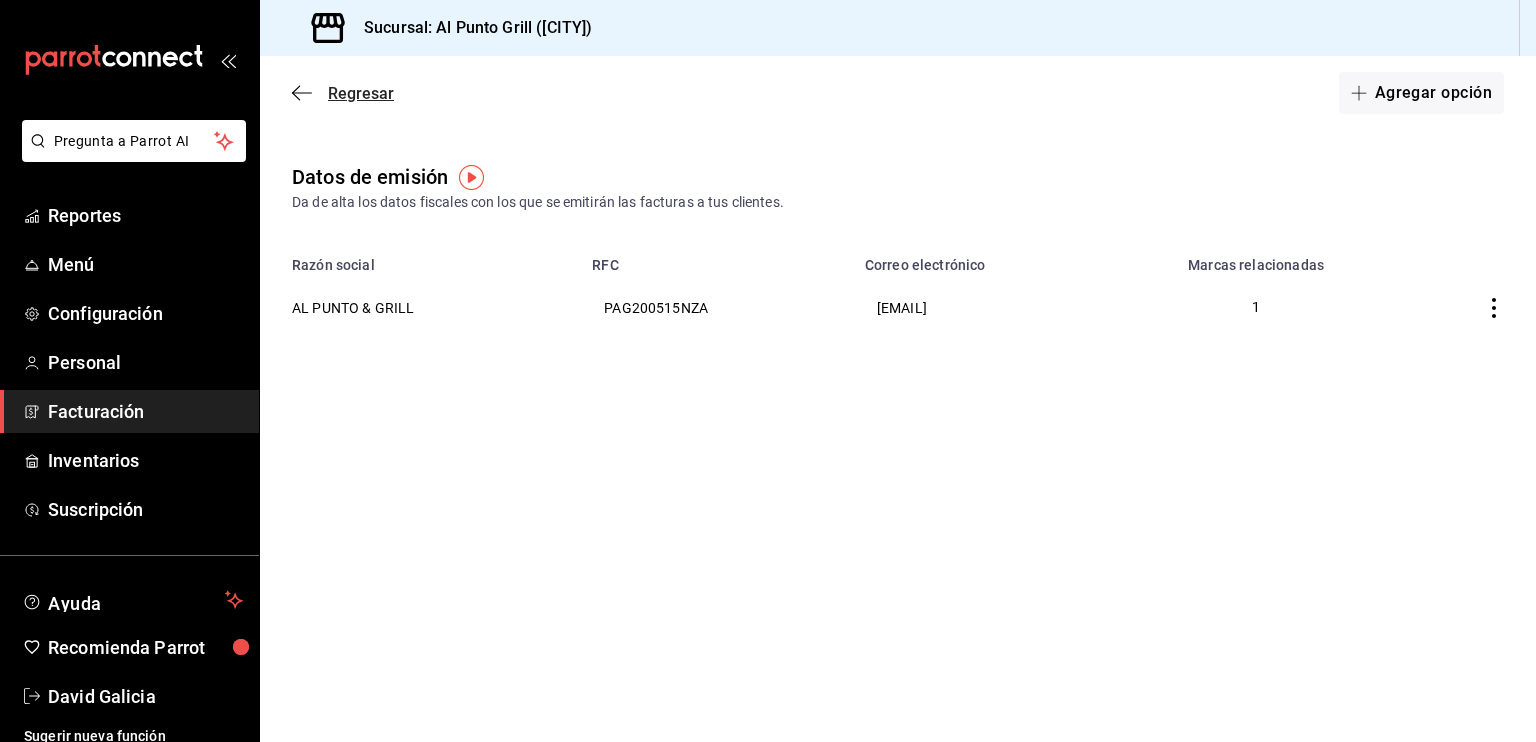click 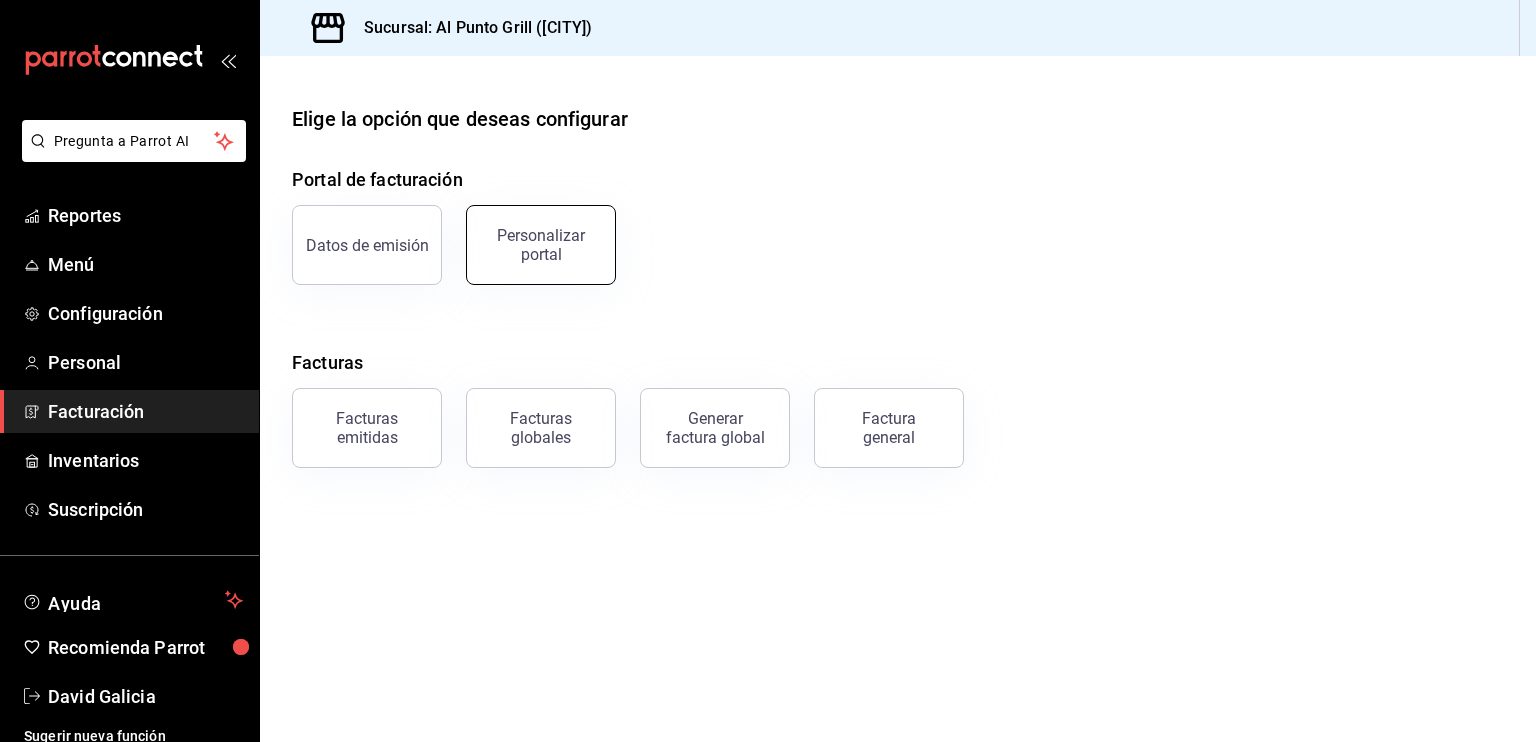 click on "Personalizar portal" at bounding box center (541, 245) 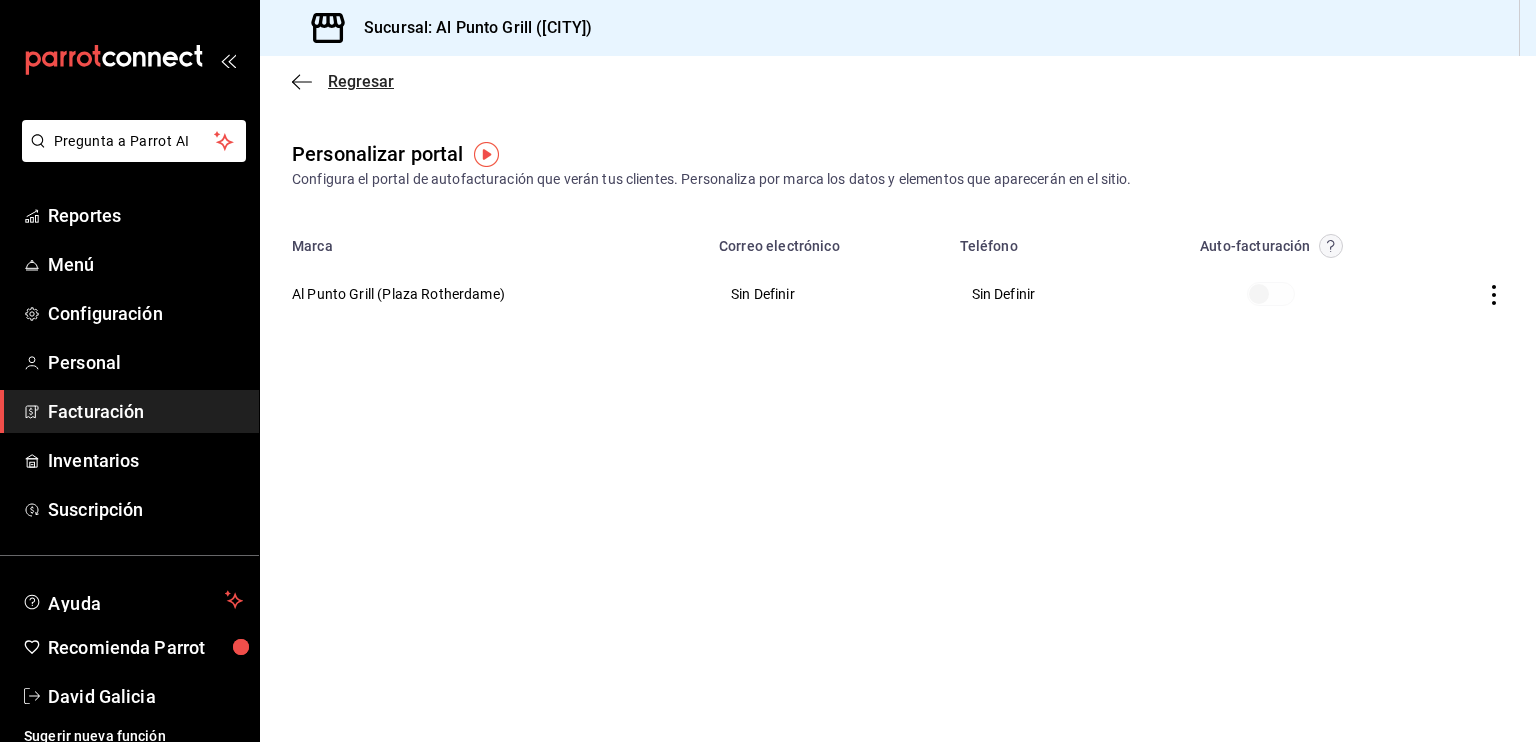 click 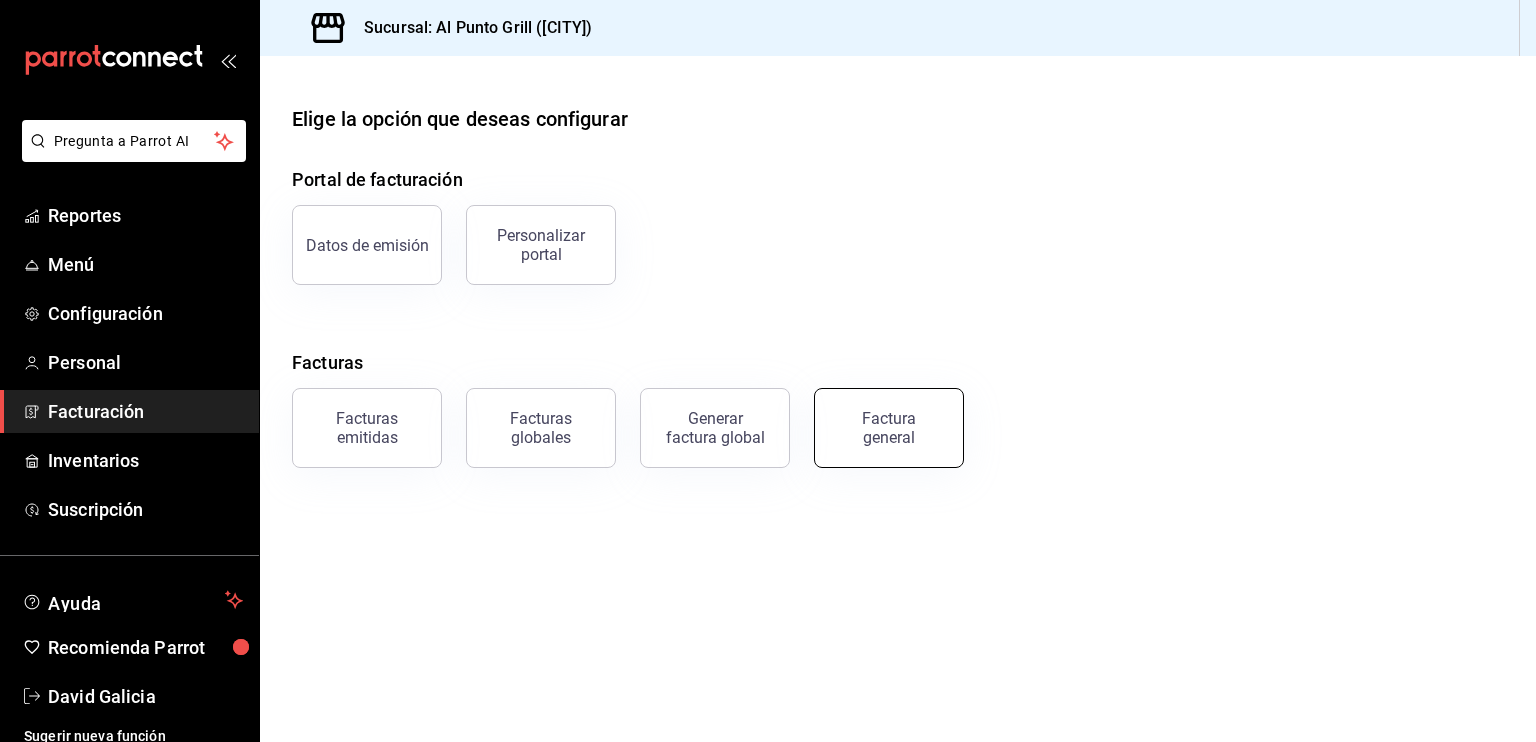 click on "Factura general" at bounding box center (889, 428) 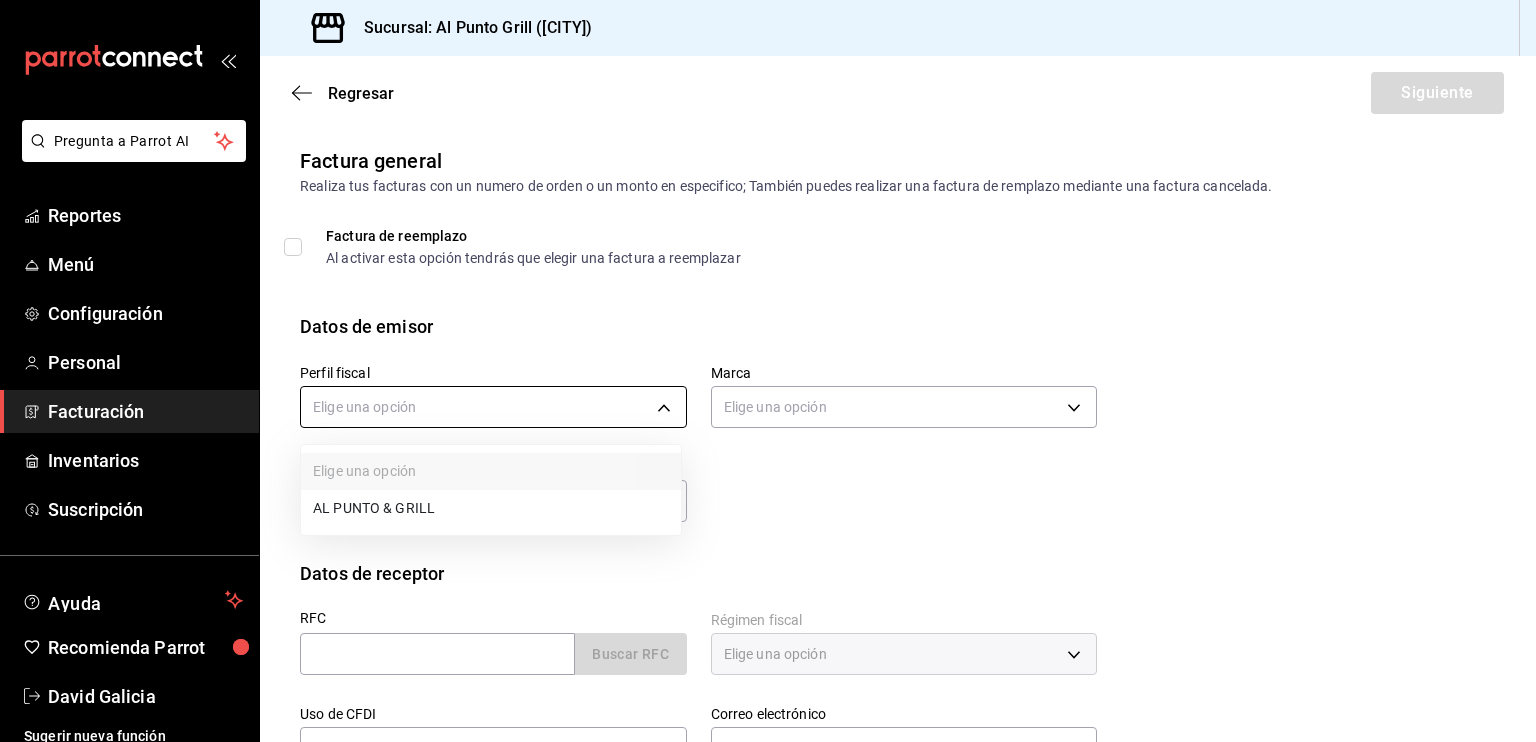 click on "Pregunta a Parrot AI Reportes   Menú   Configuración   Personal   Facturación   Inventarios   Suscripción   Ayuda Recomienda Parrot   David Galicia   Sugerir nueva función   Sucursal: Al Punto Grill (CDMX) Regresar Siguiente Factura general Realiza tus facturas con un numero de orden o un monto en especifico; También puedes realizar una factura de remplazo mediante una factura cancelada. Factura de reemplazo Al activar esta opción tendrás que elegir una factura a reemplazar Datos de emisor Perfil fiscal Elige una opción Marca Elige una opción Tipo de comprobante Ingreso I Datos de receptor RFC Buscar RFC Régimen fiscal Elige una opción Uso de CFDI Elige una opción Correo electrónico Dirección Calle # exterior # interior Código postal Estado ​ Municipio ​ Colonia ​ GANA 1 MES GRATIS EN TU SUSCRIPCIÓN AQUÍ Pregunta a Parrot AI Reportes   Menú   Configuración   Personal   Facturación   Inventarios   Suscripción   Ayuda Recomienda Parrot   David Galicia   Sugerir nueva función" at bounding box center [768, 371] 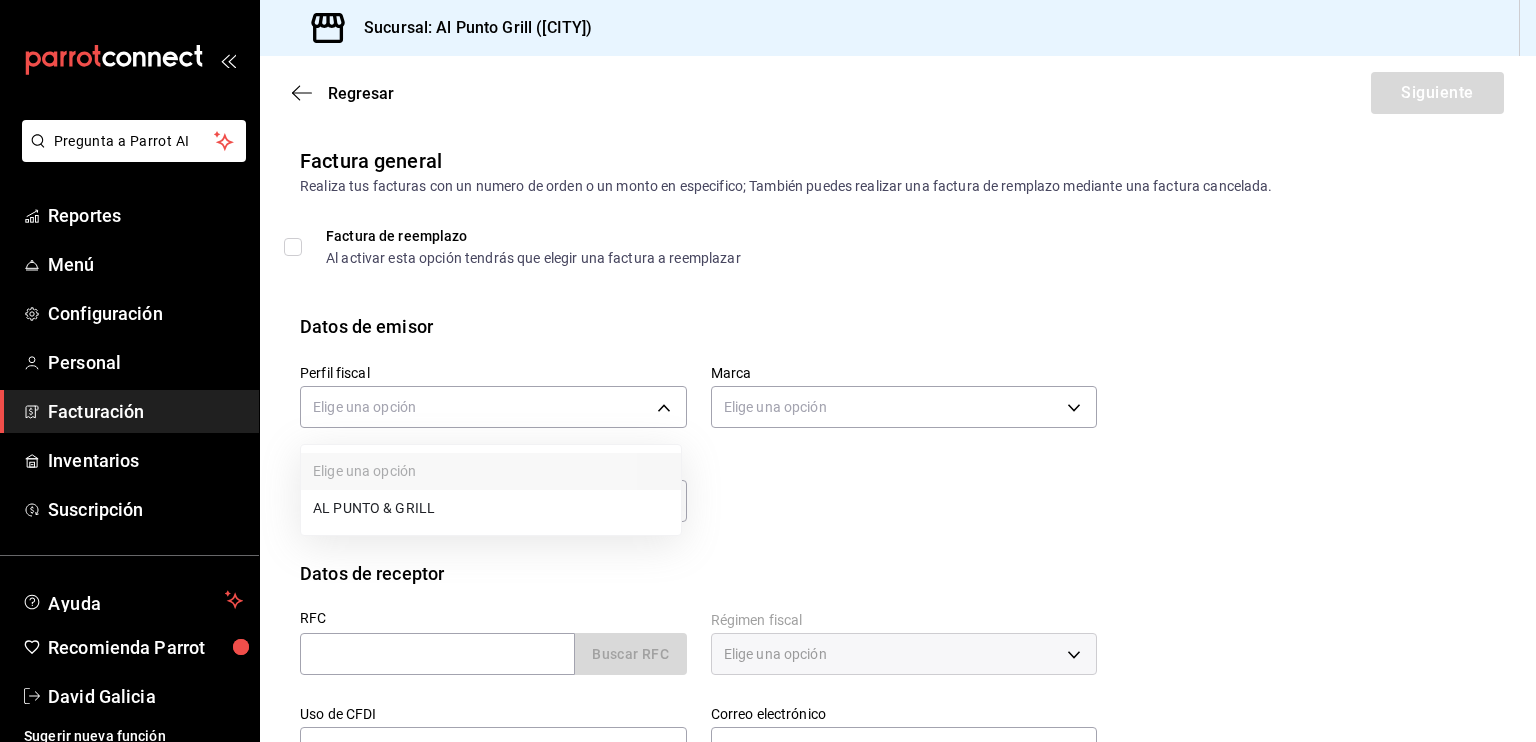 click on "AL PUNTO & GRILL" at bounding box center [491, 508] 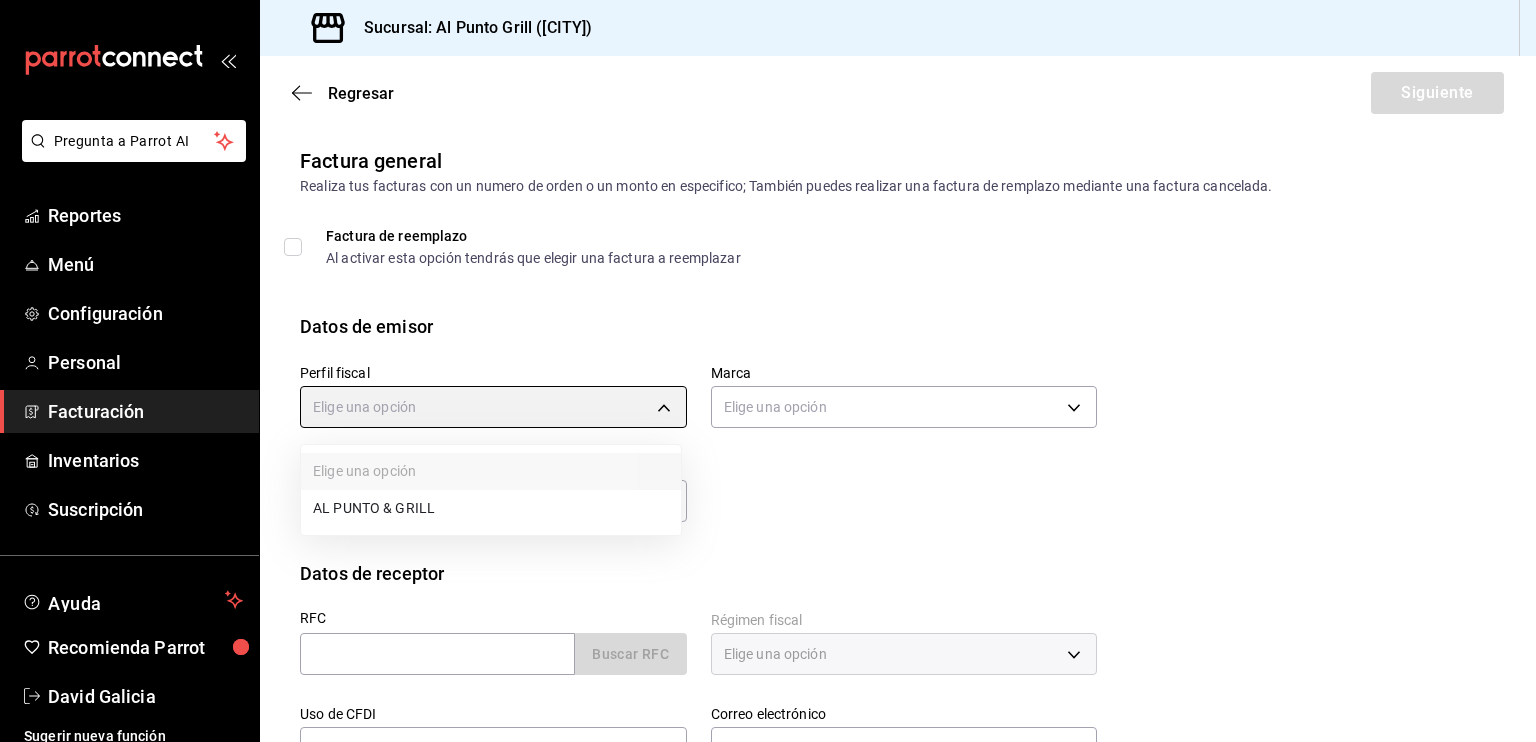 type on "711c2bc8-79b3-43e0-95de-ea7f23beadbf" 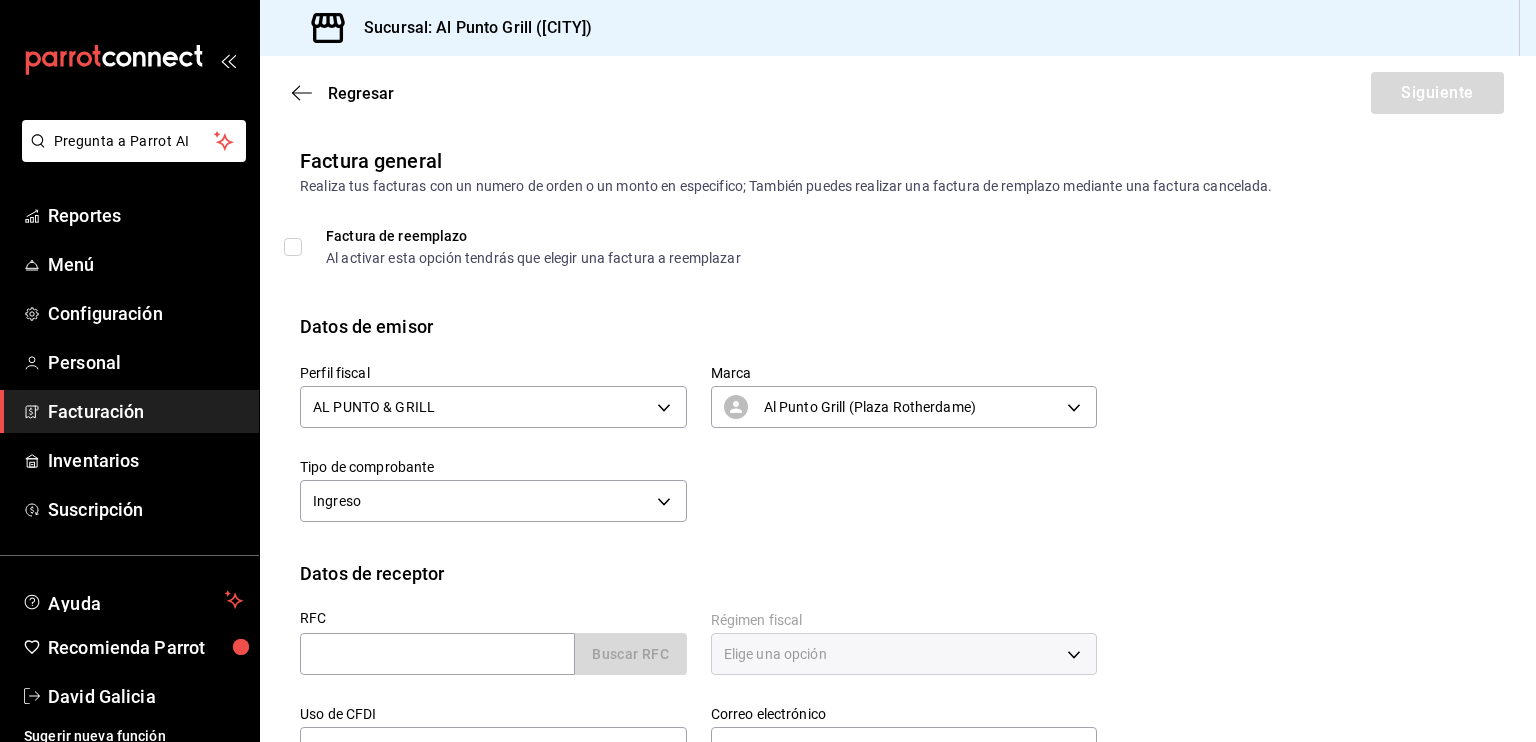 click on "Perfil fiscal AL PUNTO & GRILL 711c2bc8-79b3-43e0-95de-ea7f23beadbf Marca Al Punto Grill (Plaza Rotherdame) 359452a4-77df-4a2a-96d1-dbb27ae34e49 Tipo de comprobante Ingreso I" at bounding box center [686, 434] 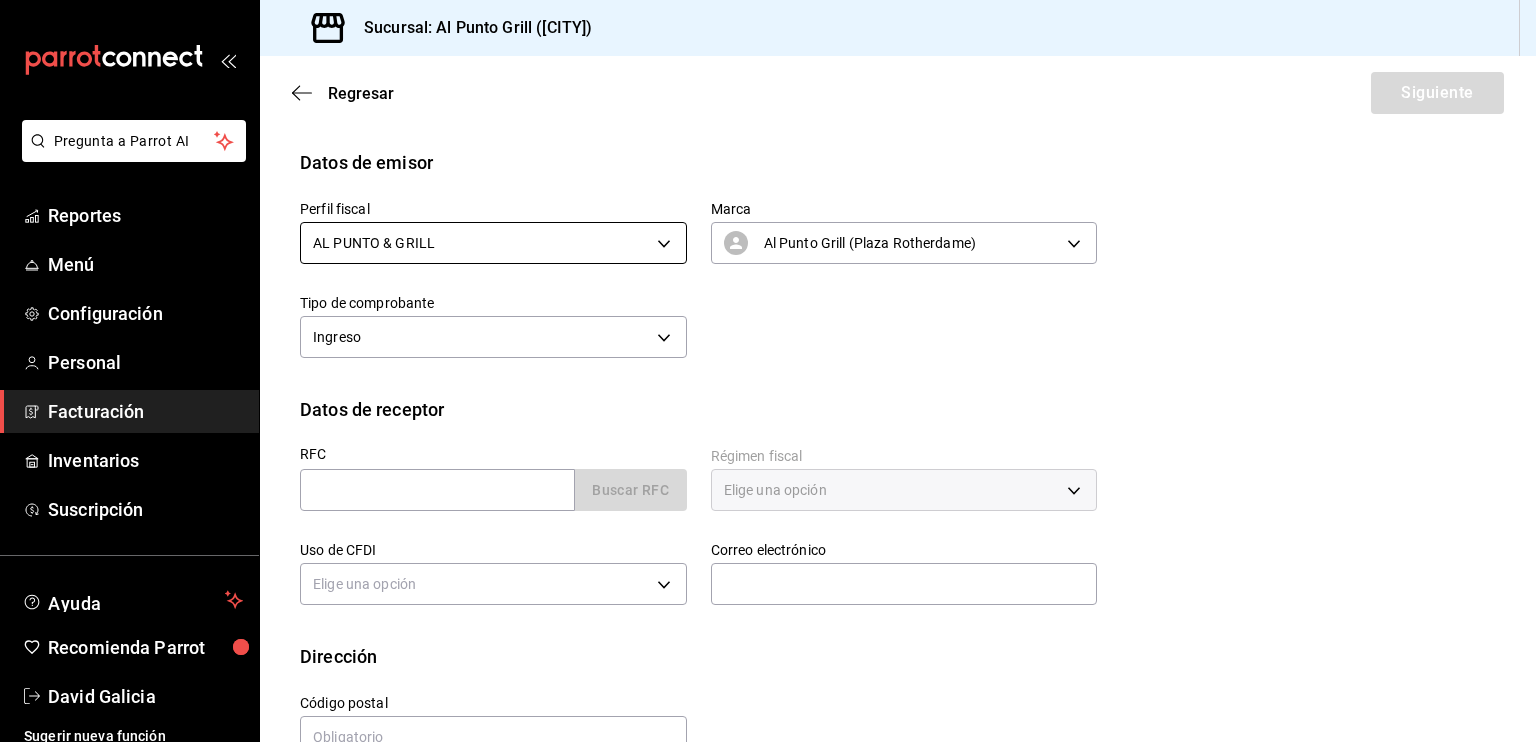scroll, scrollTop: 167, scrollLeft: 0, axis: vertical 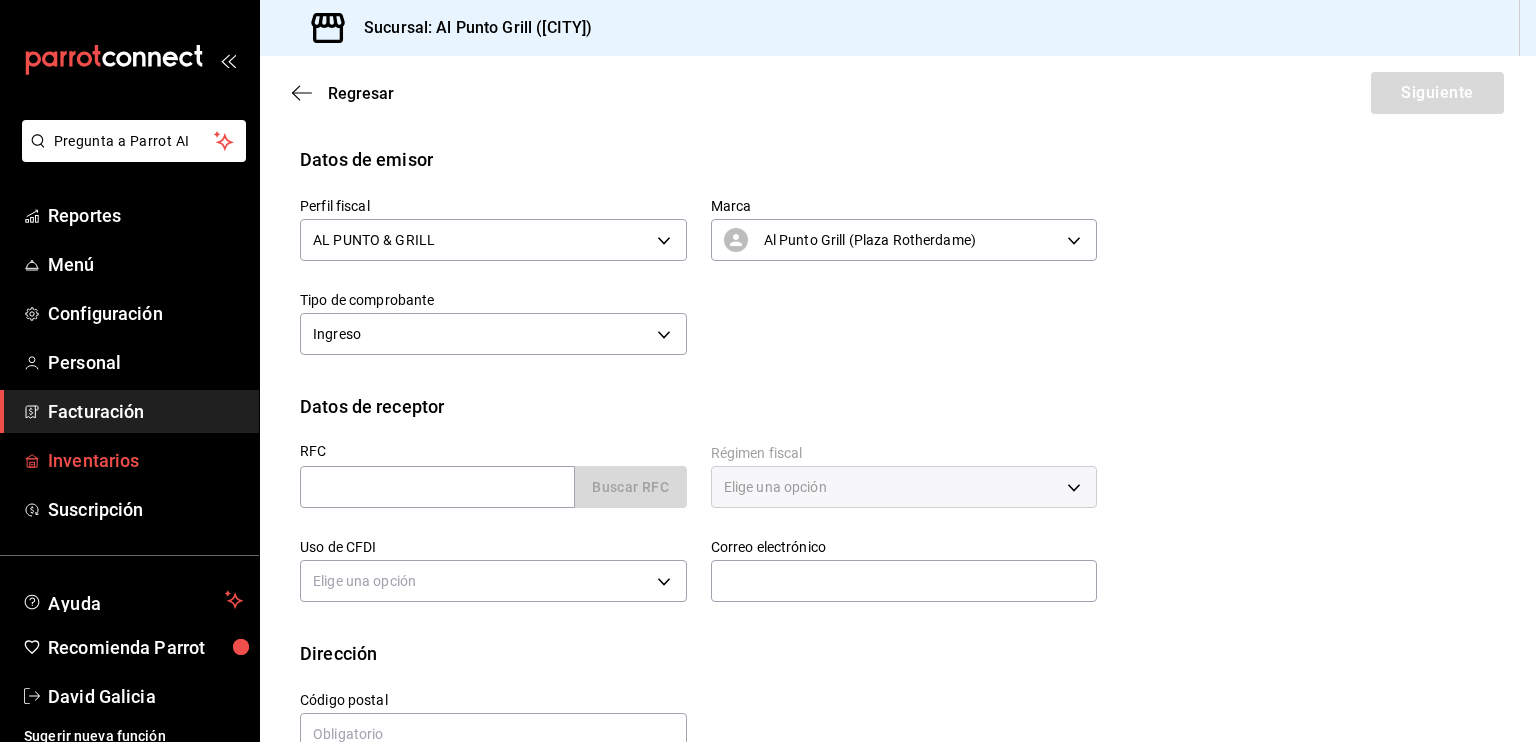 click on "Inventarios" at bounding box center (145, 460) 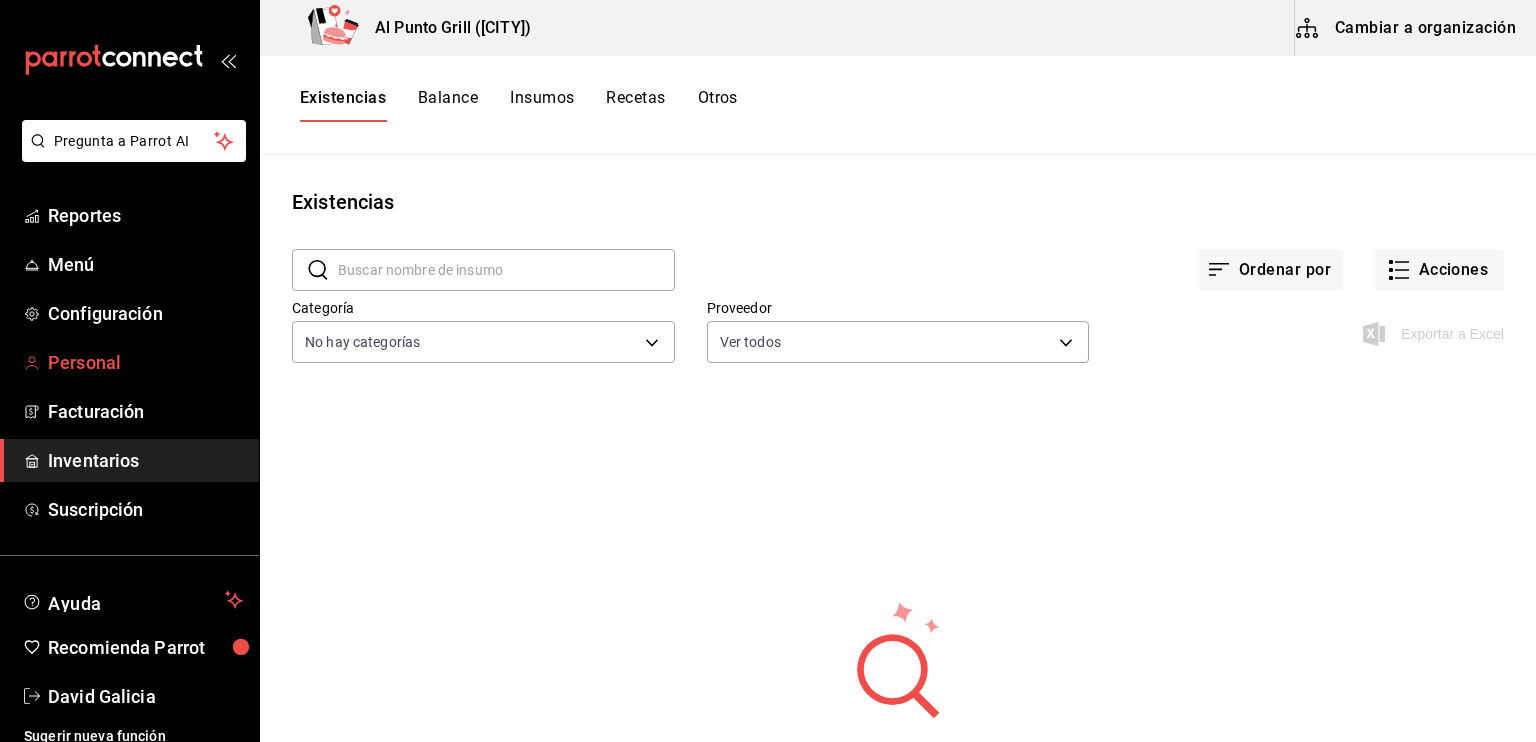 click on "Personal" at bounding box center (145, 362) 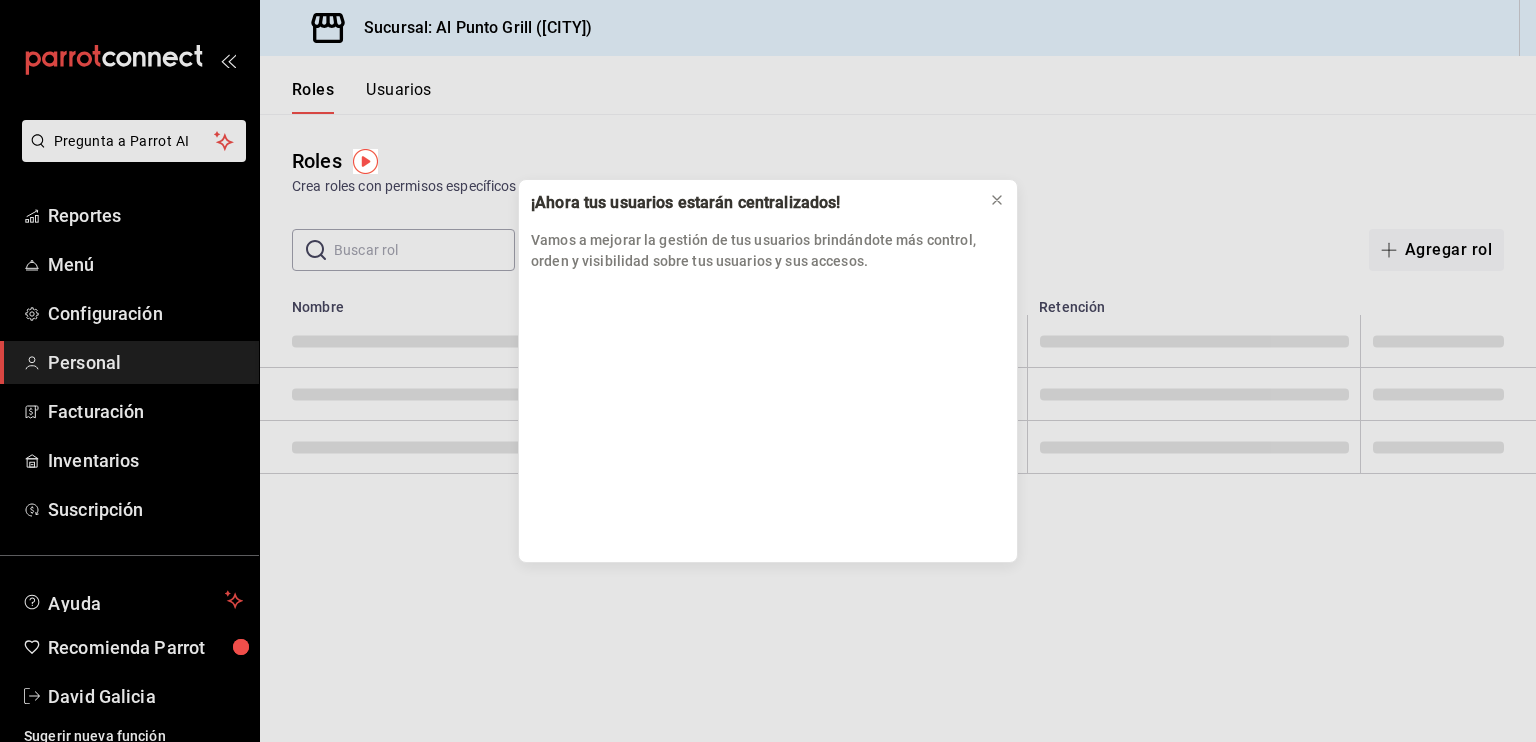 click on "¡Ahora tus usuarios estarán centralizados! Vamos a mejorar la gestión de tus usuarios brindándote más control, orden y visibilidad sobre tus usuarios y sus accesos." at bounding box center (768, 371) 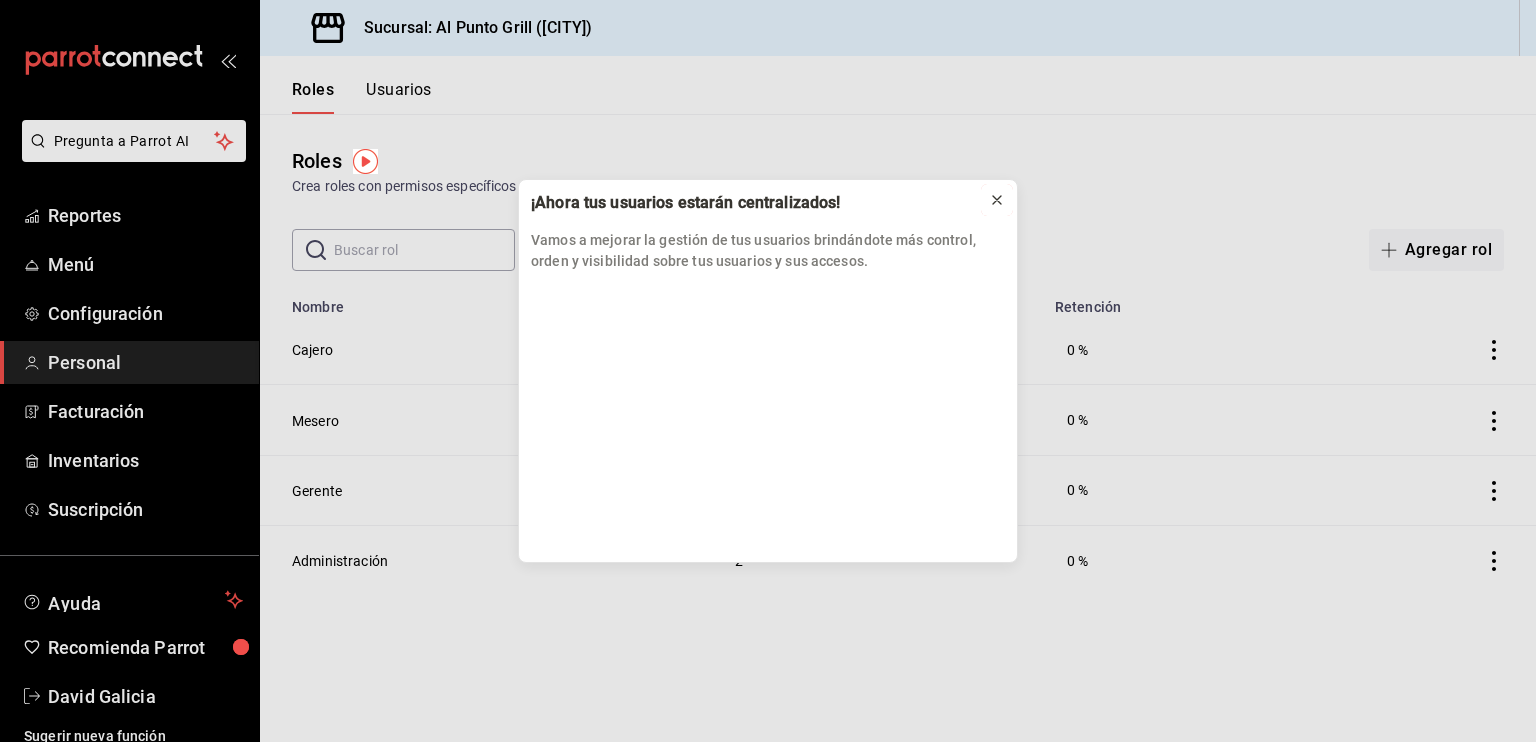 click 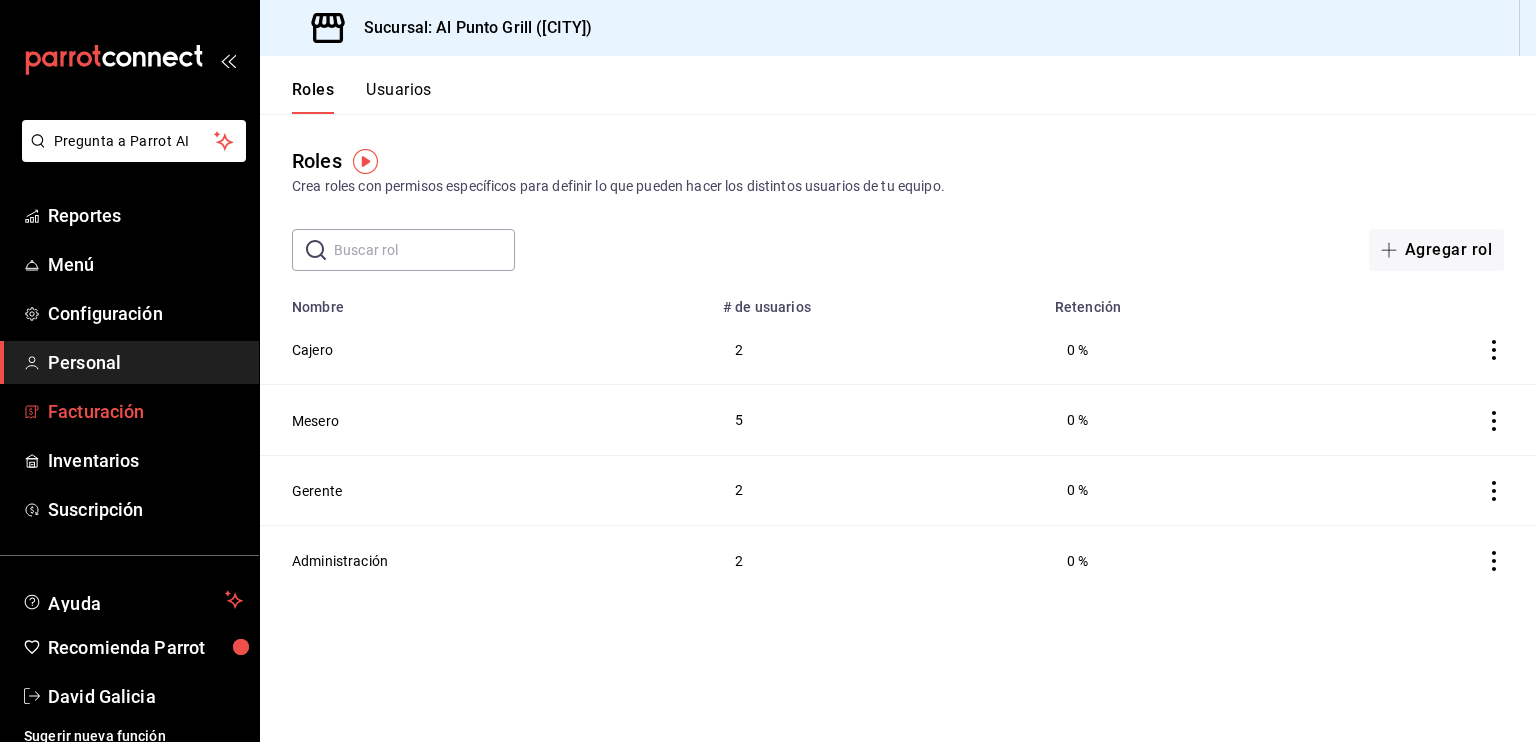 click on "Facturación" at bounding box center (129, 411) 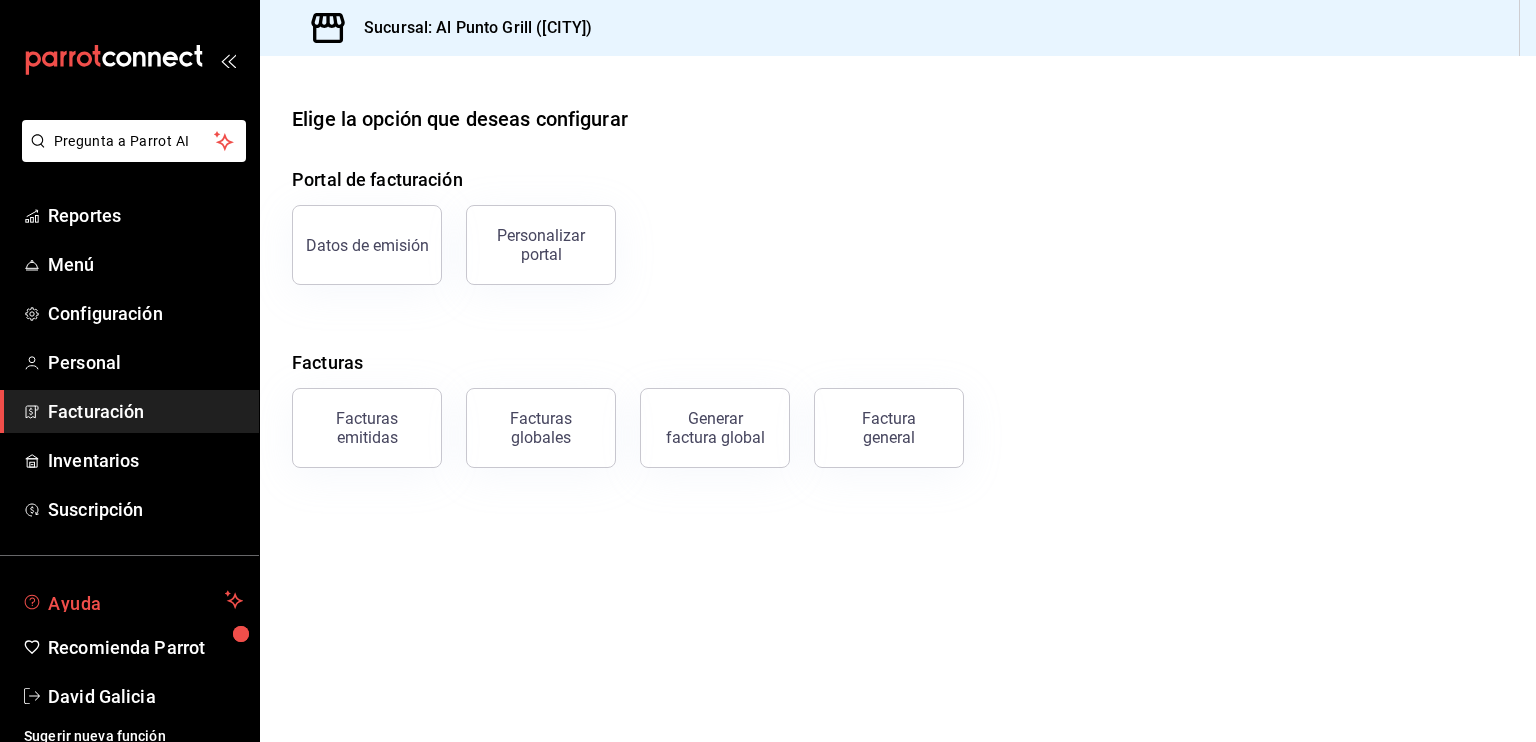 scroll, scrollTop: 12, scrollLeft: 0, axis: vertical 